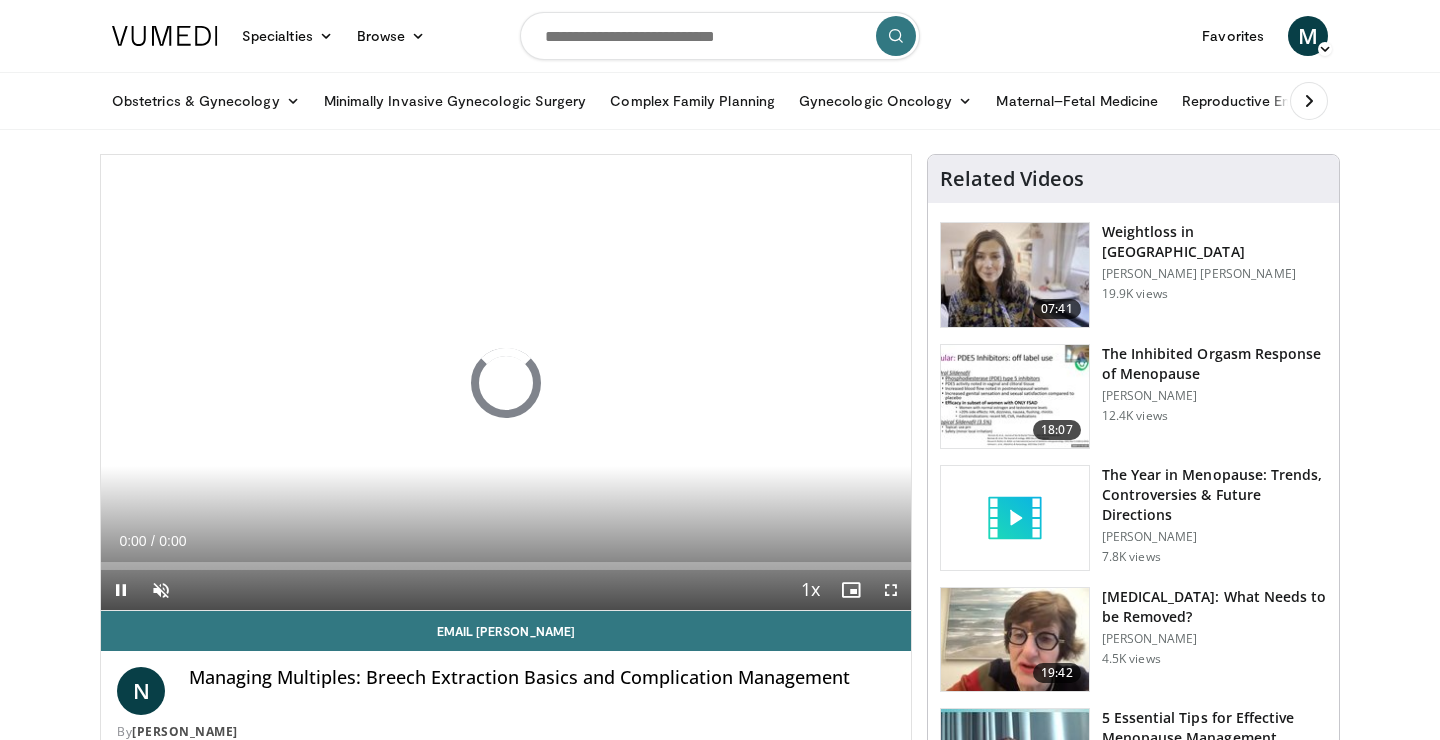 scroll, scrollTop: 0, scrollLeft: 0, axis: both 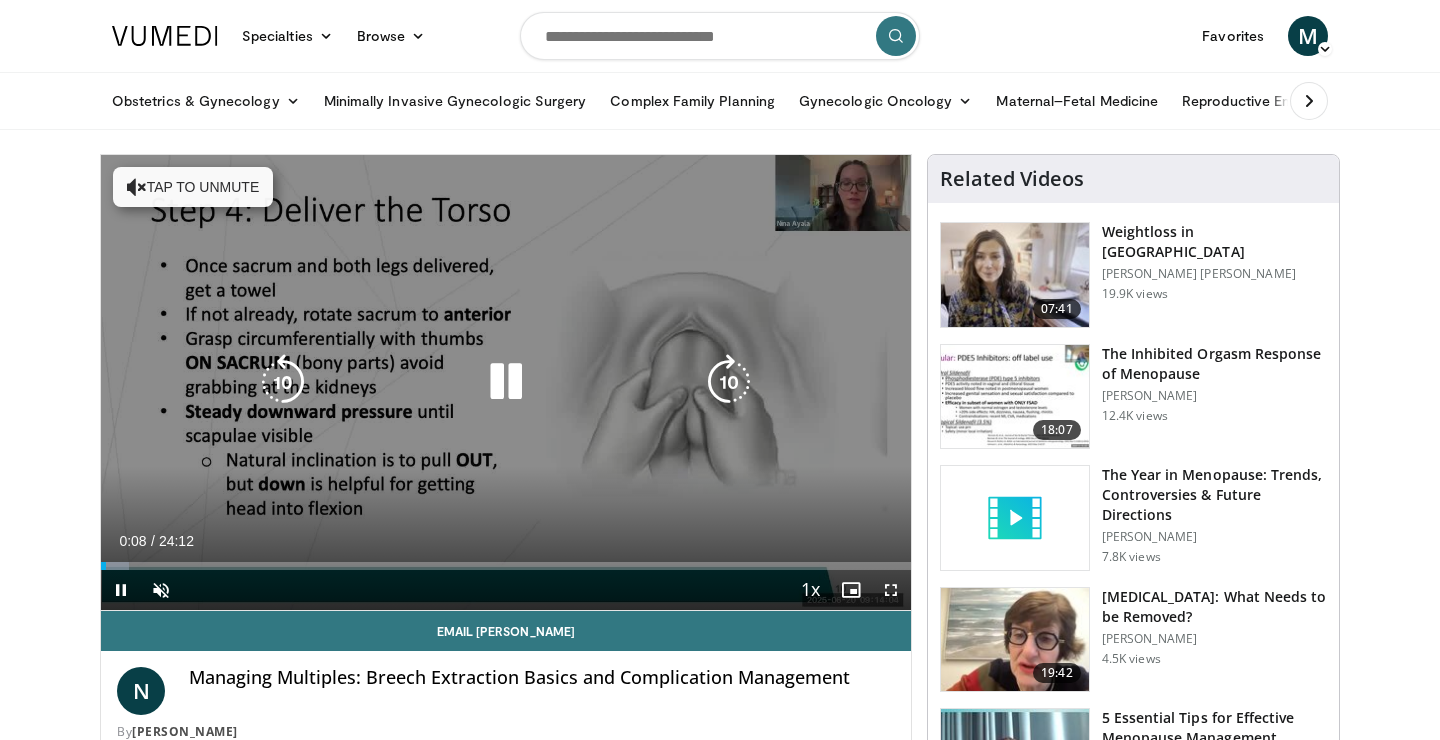click at bounding box center [506, 382] 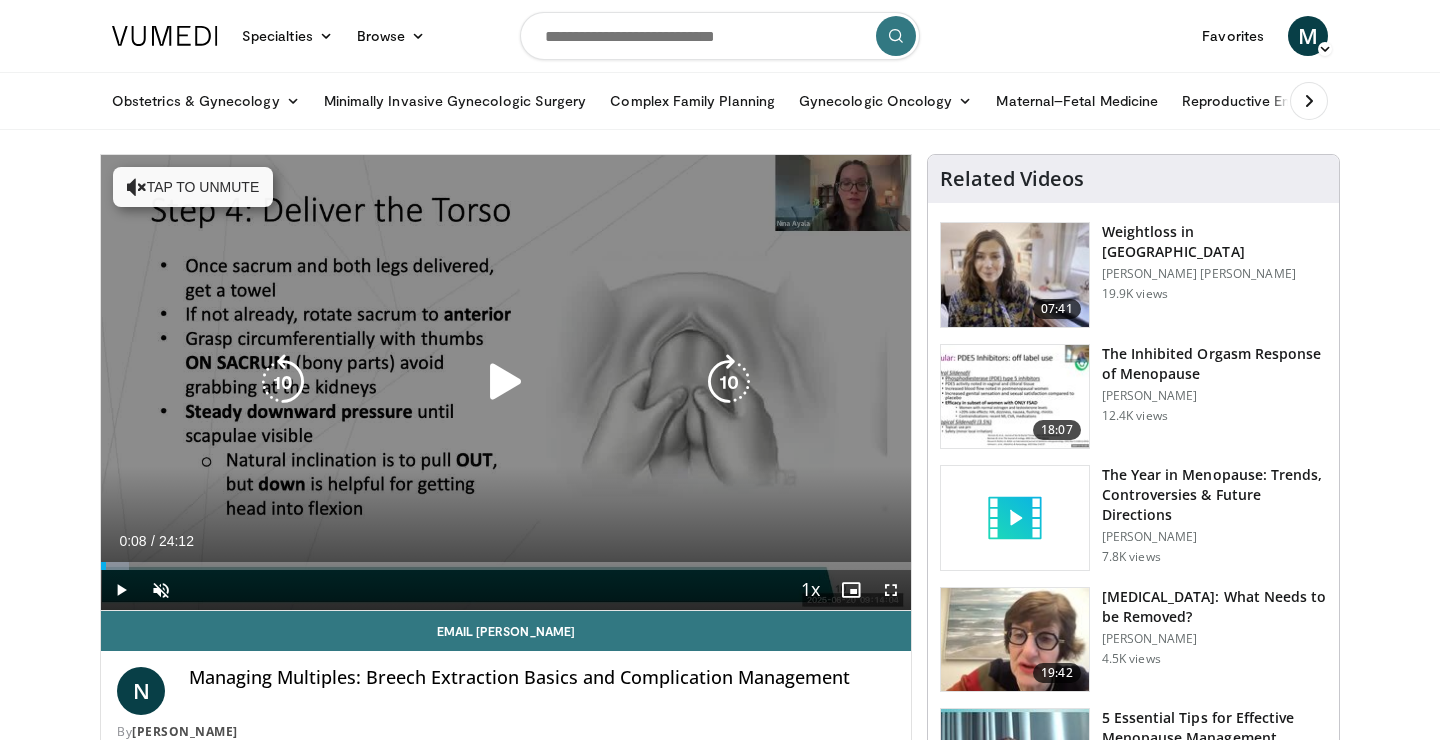 click at bounding box center (506, 382) 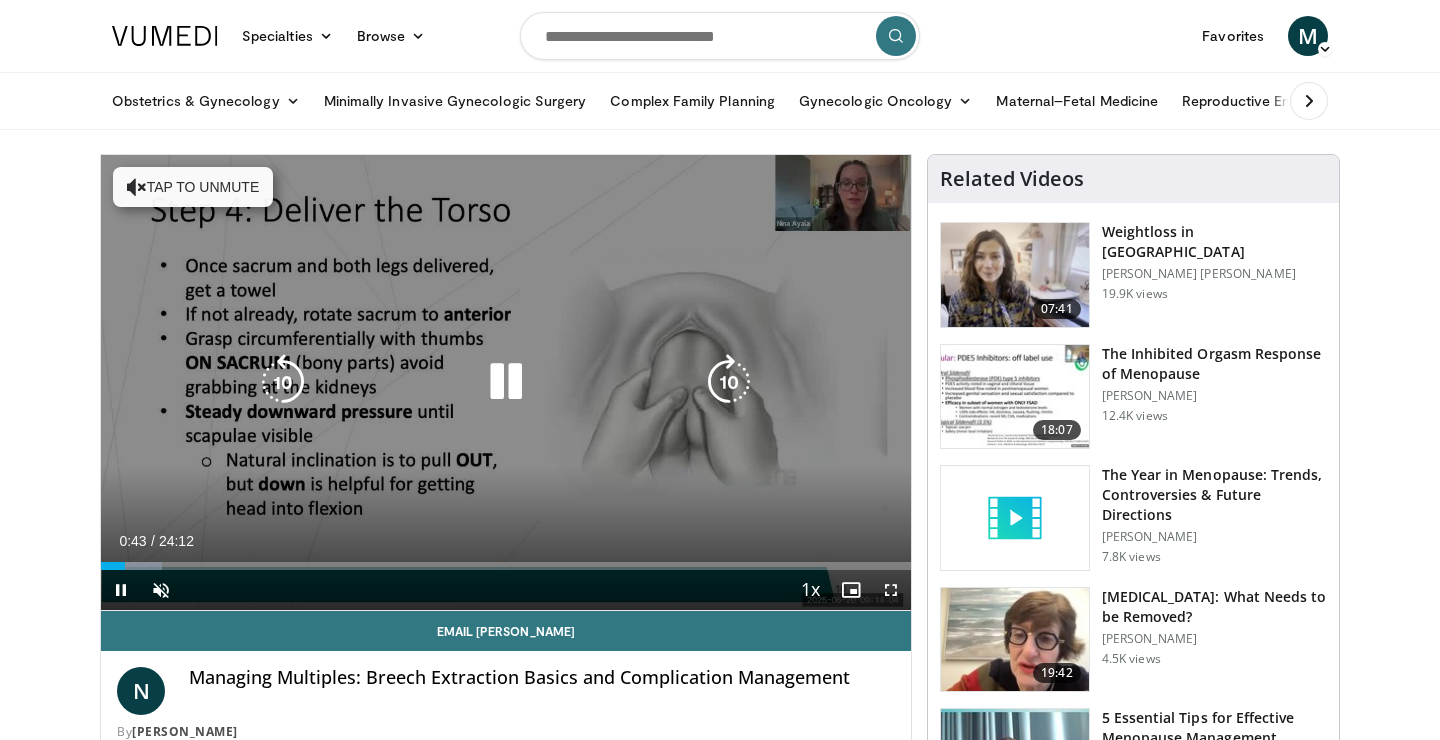click on "Tap to unmute" at bounding box center [193, 187] 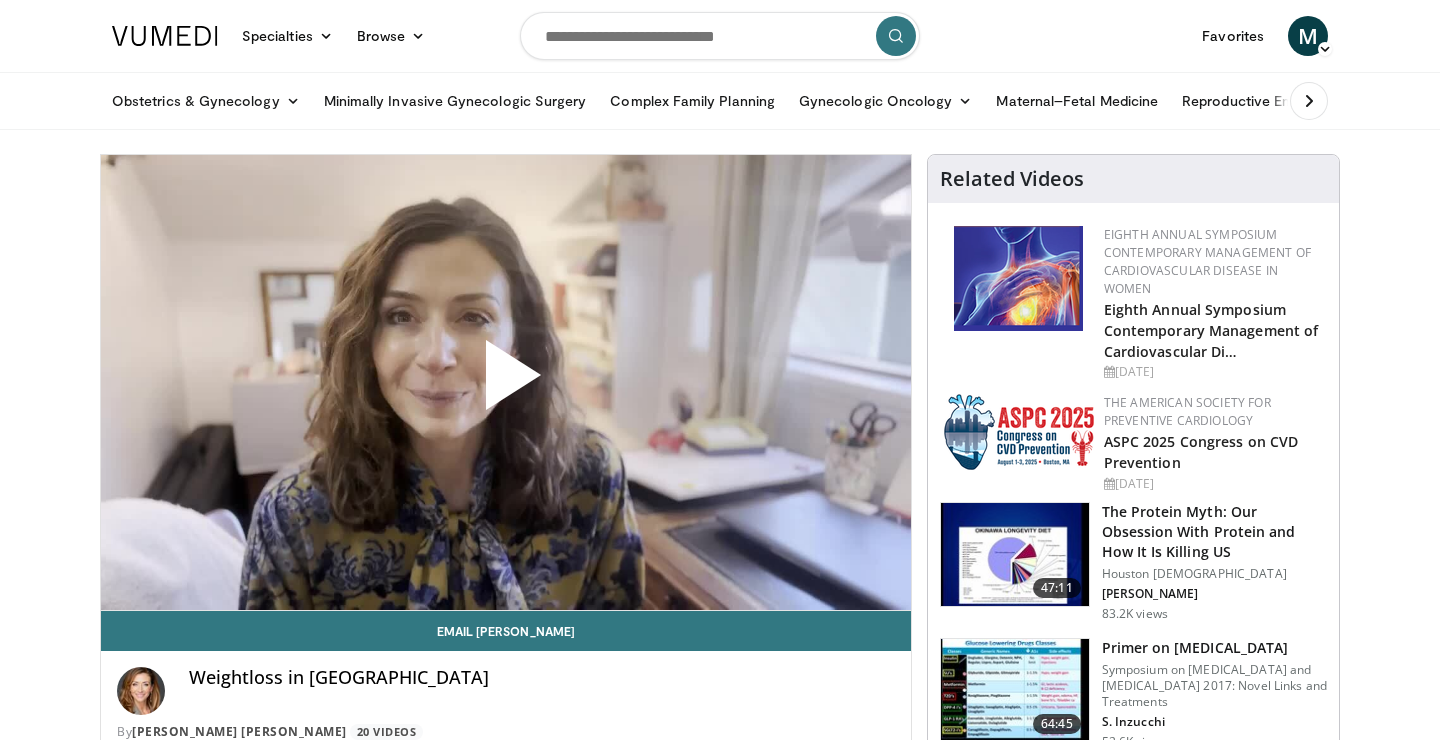 scroll, scrollTop: 0, scrollLeft: 0, axis: both 